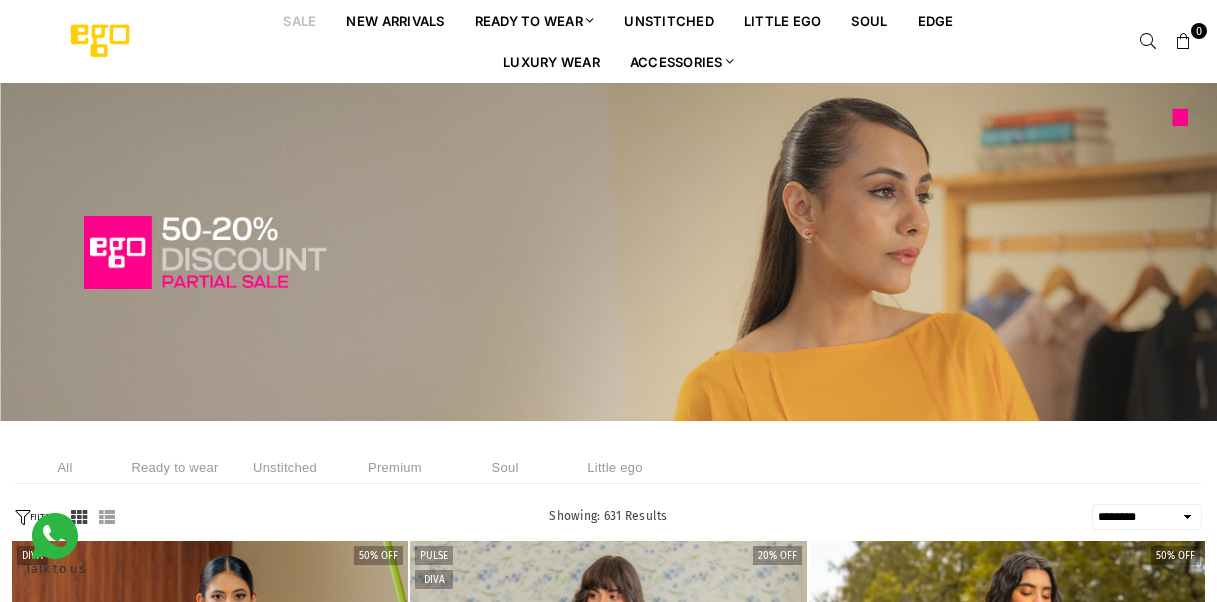 select on "******" 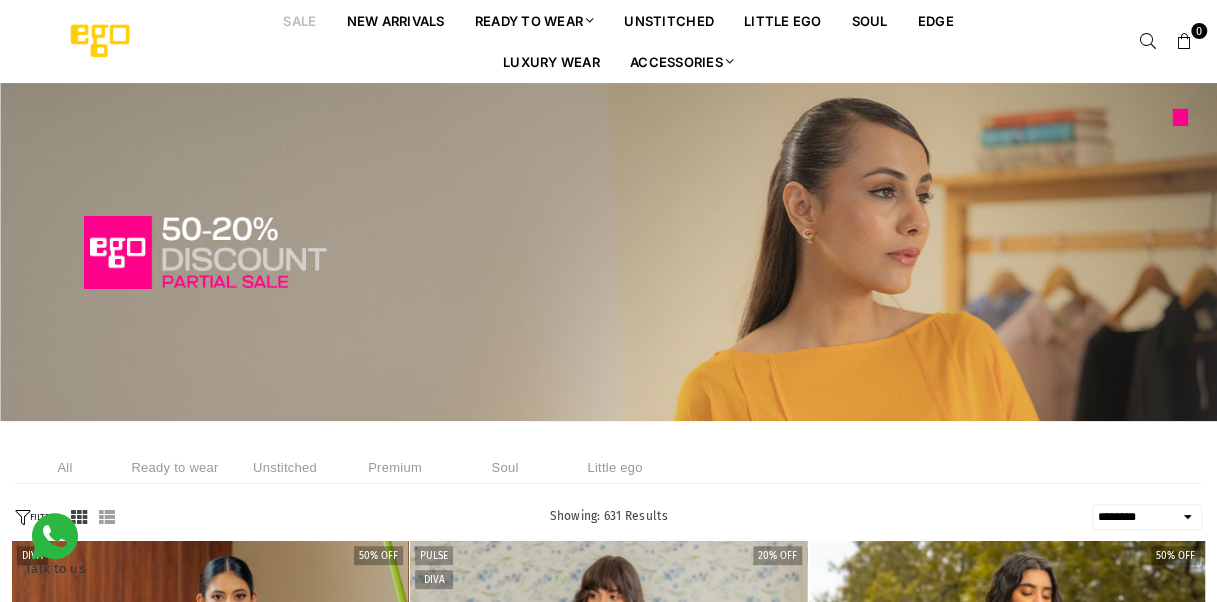 scroll, scrollTop: 0, scrollLeft: 0, axis: both 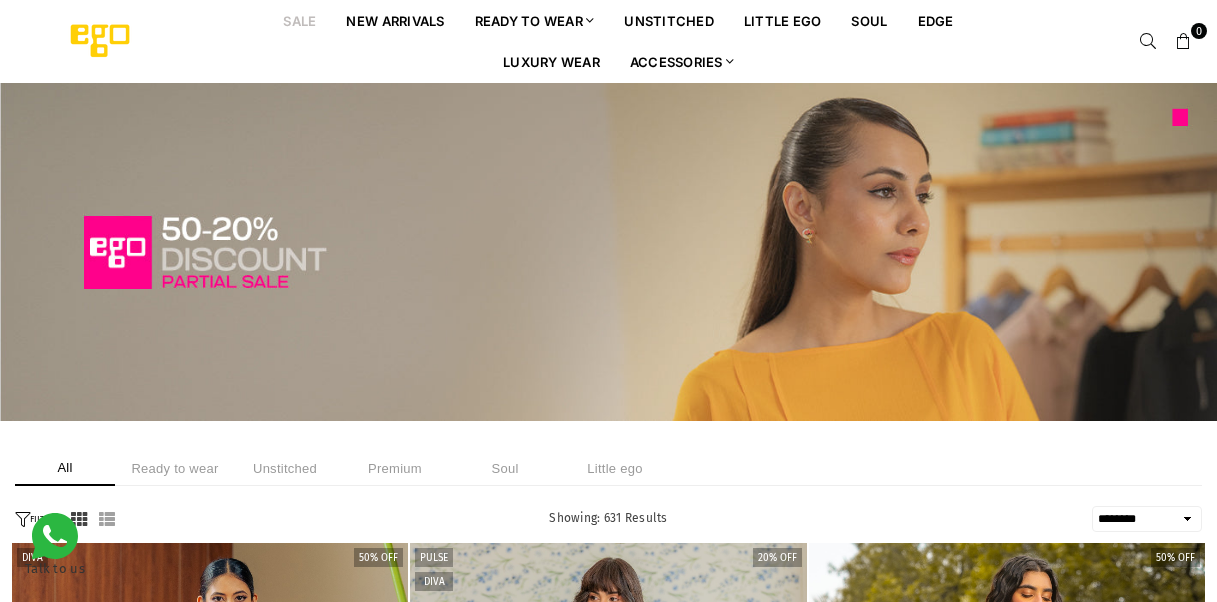 select on "******" 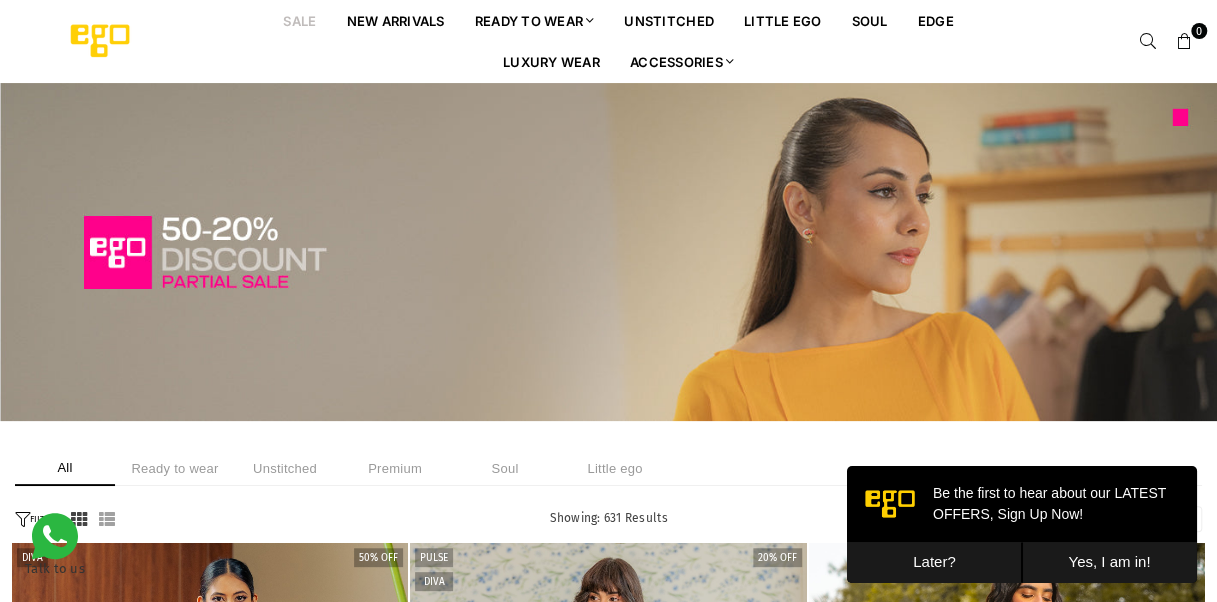 scroll, scrollTop: 0, scrollLeft: 0, axis: both 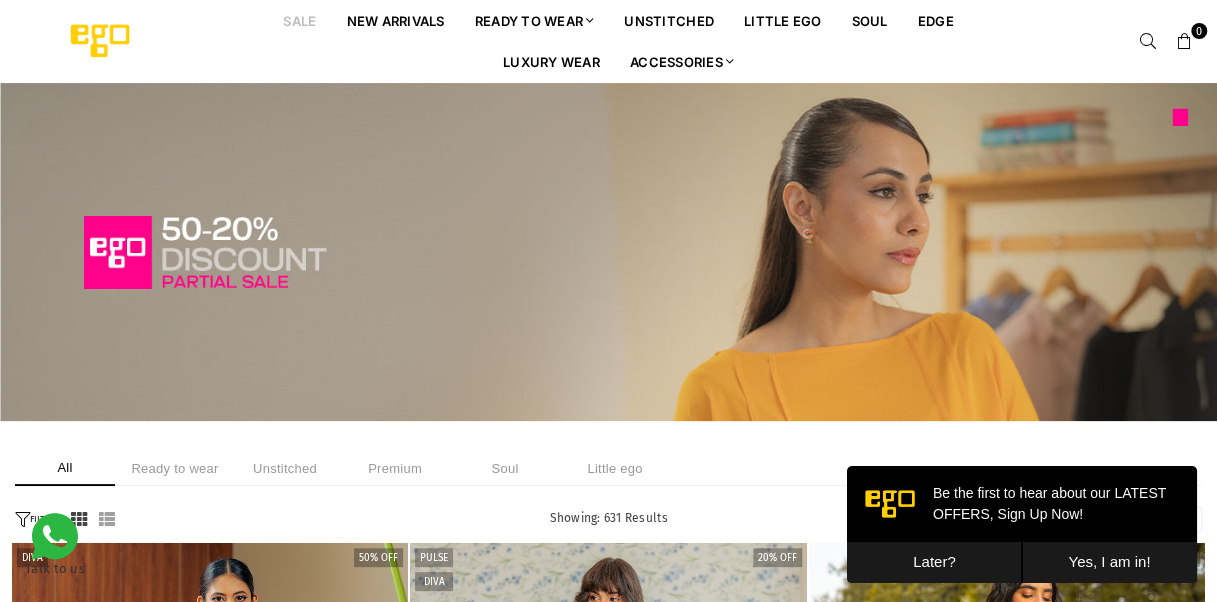 click at bounding box center (608, 252) 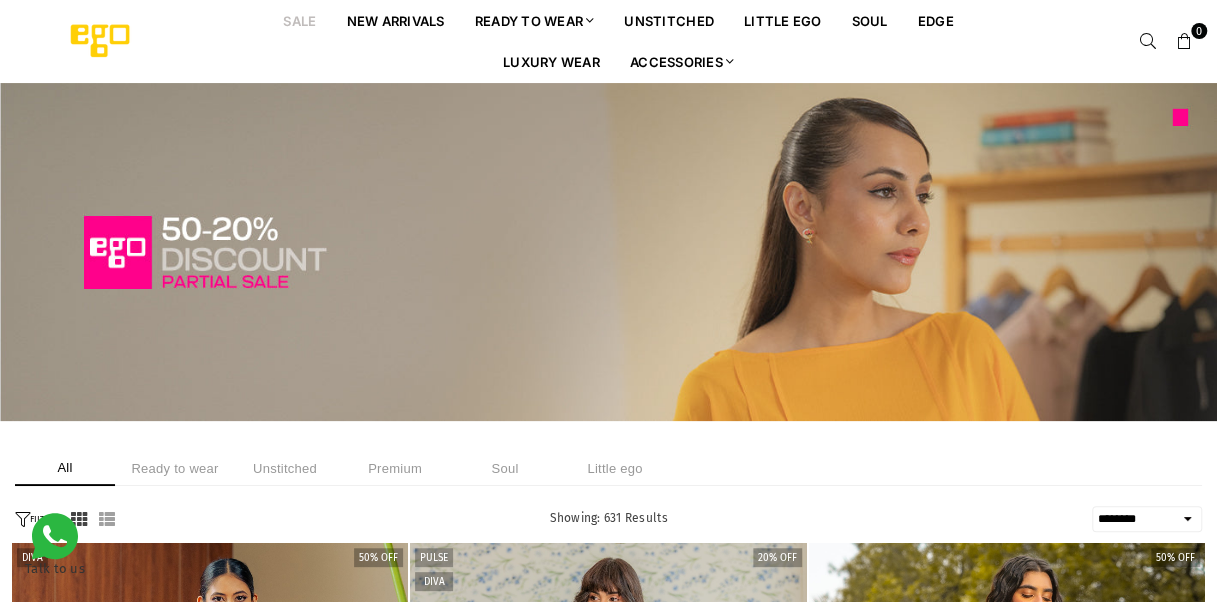 click at bounding box center [1007, 841] 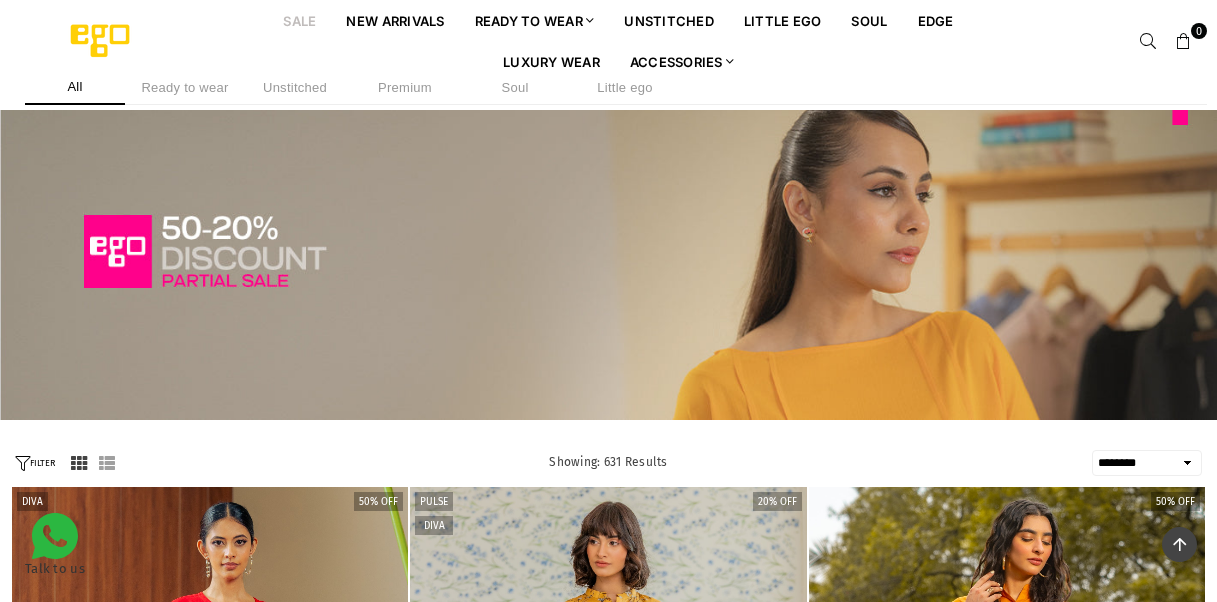 scroll, scrollTop: 306, scrollLeft: 0, axis: vertical 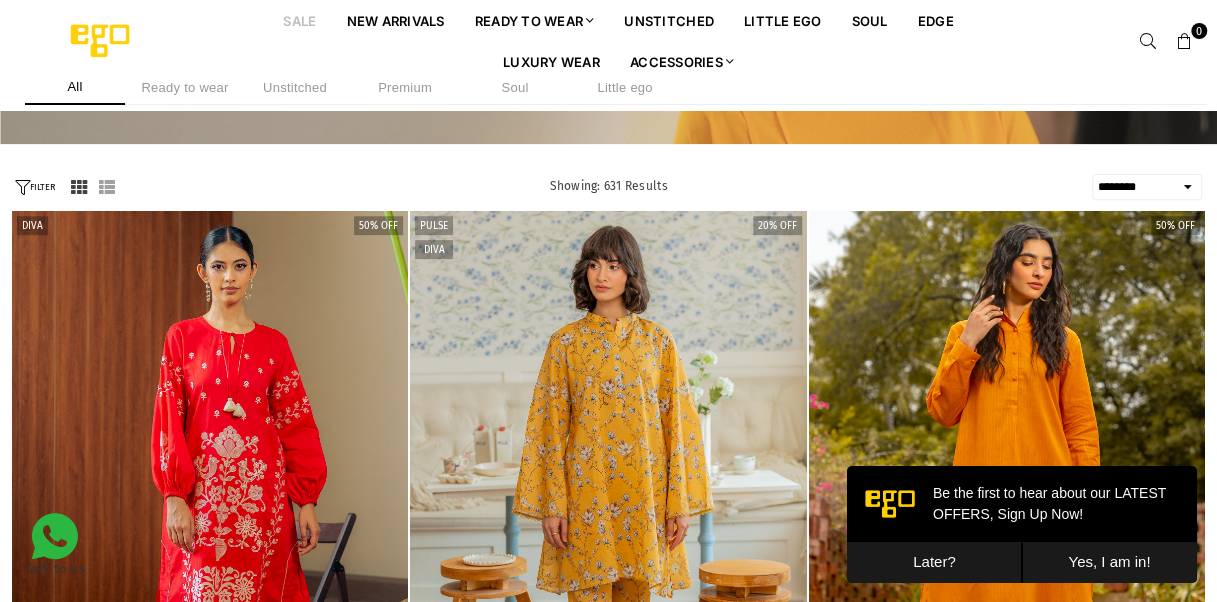 click on "**********" at bounding box center (1147, 187) 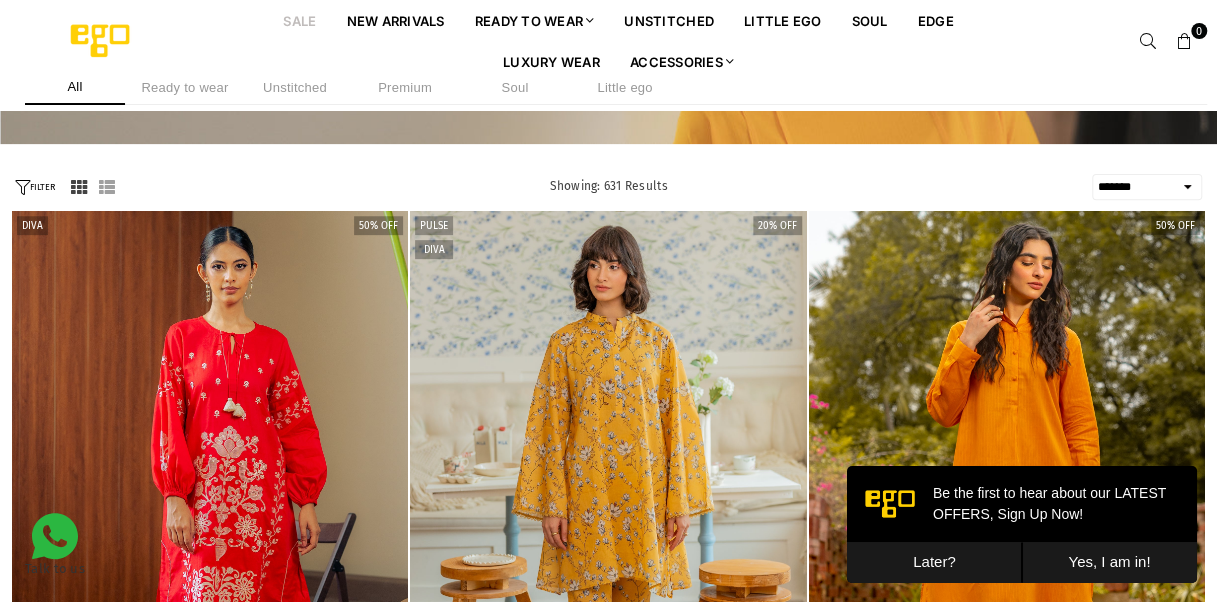 click on "**********" at bounding box center [1147, 187] 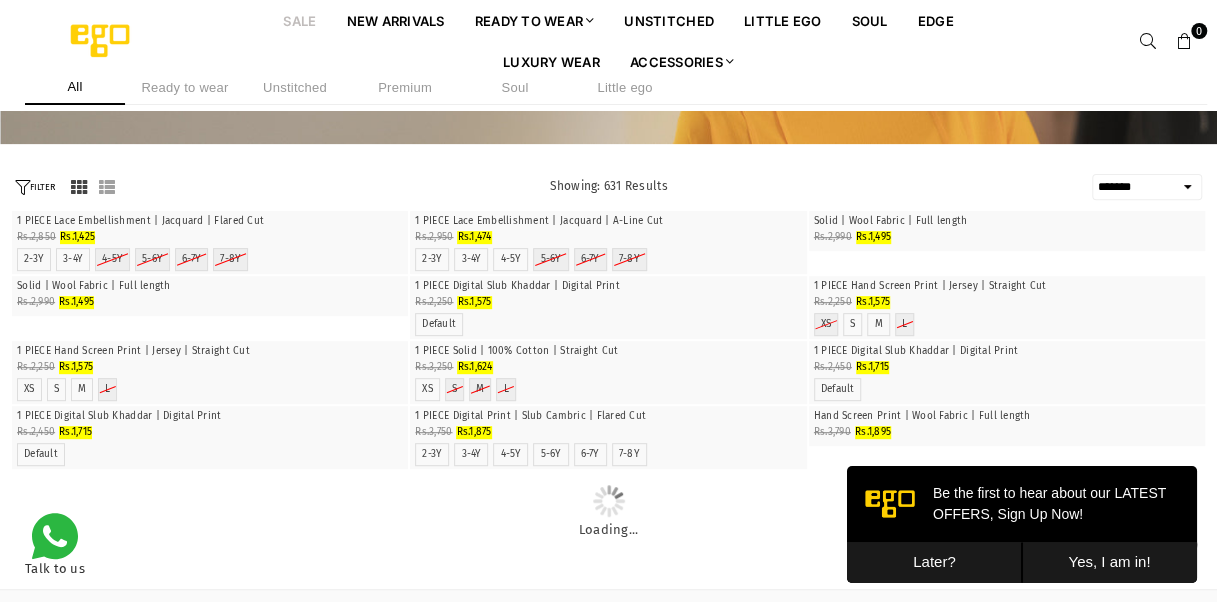 click on "Later?" at bounding box center (934, 562) 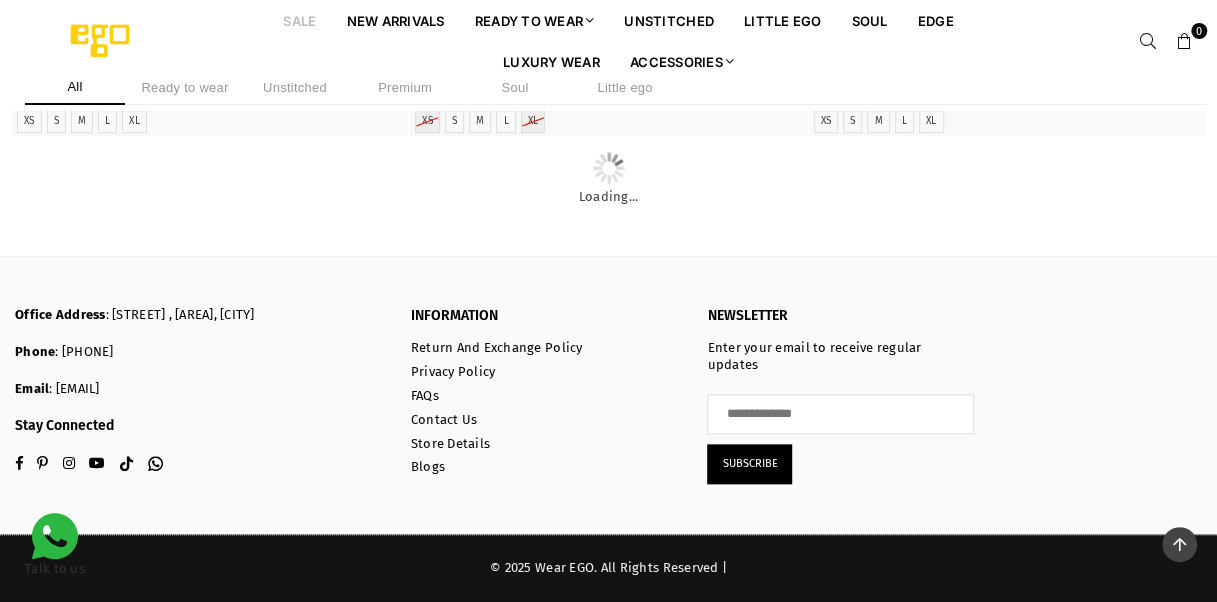 scroll, scrollTop: 5619, scrollLeft: 0, axis: vertical 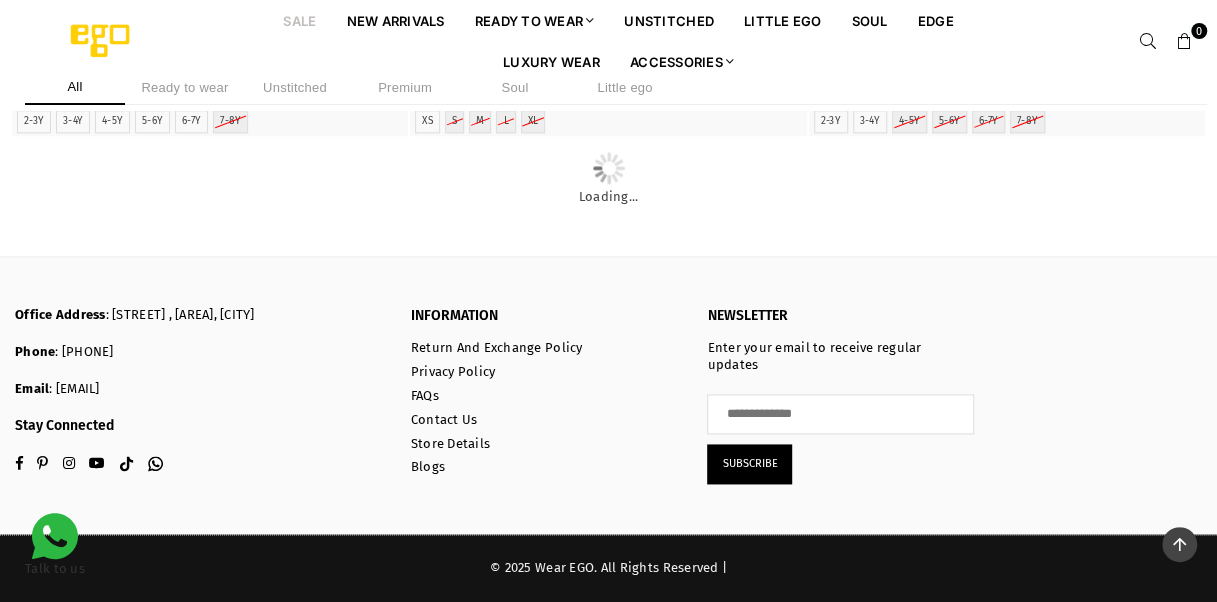 click on "Unstitched" at bounding box center (295, 87) 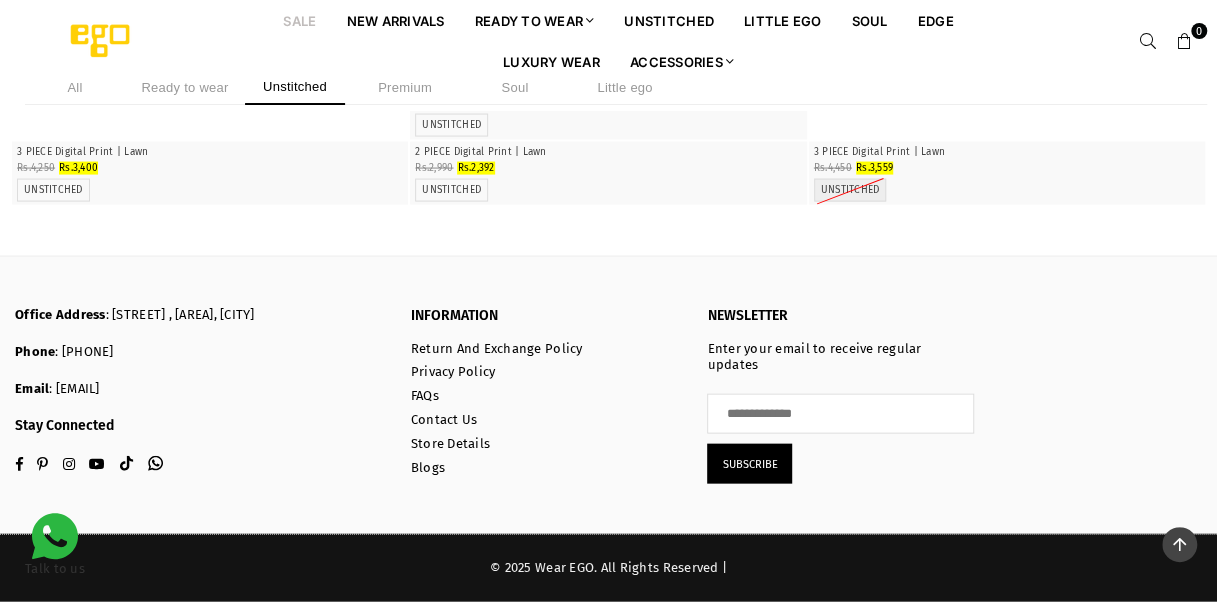 scroll, scrollTop: 4253, scrollLeft: 0, axis: vertical 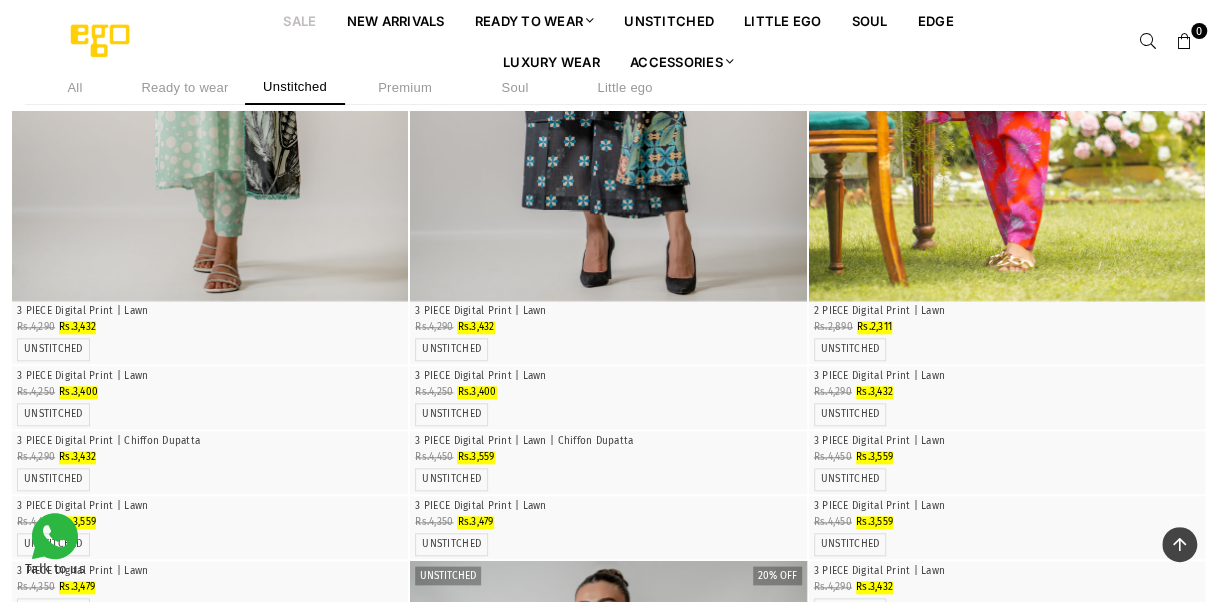 click on "UNSTITCHED" at bounding box center [1007, 349] 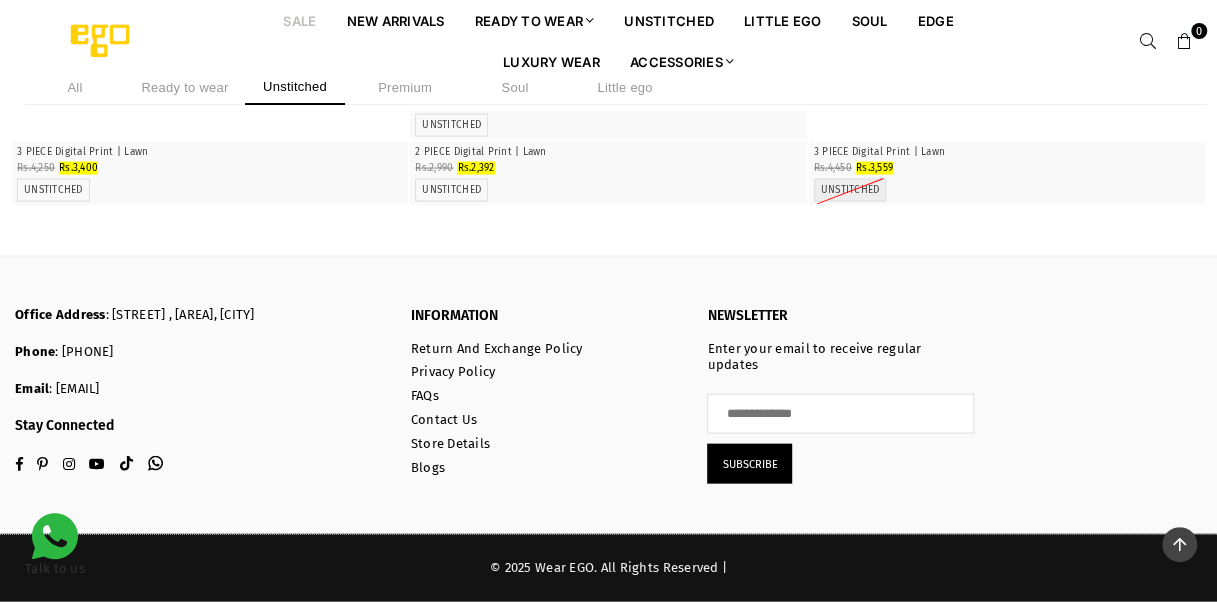 scroll, scrollTop: 3282, scrollLeft: 0, axis: vertical 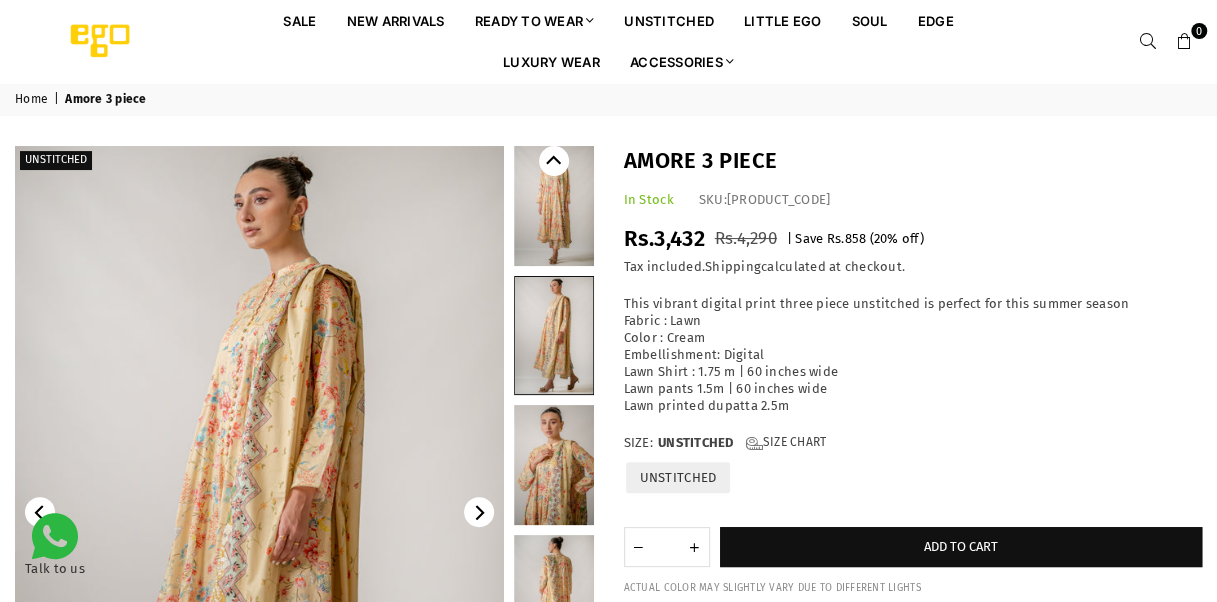 click at bounding box center [554, 465] 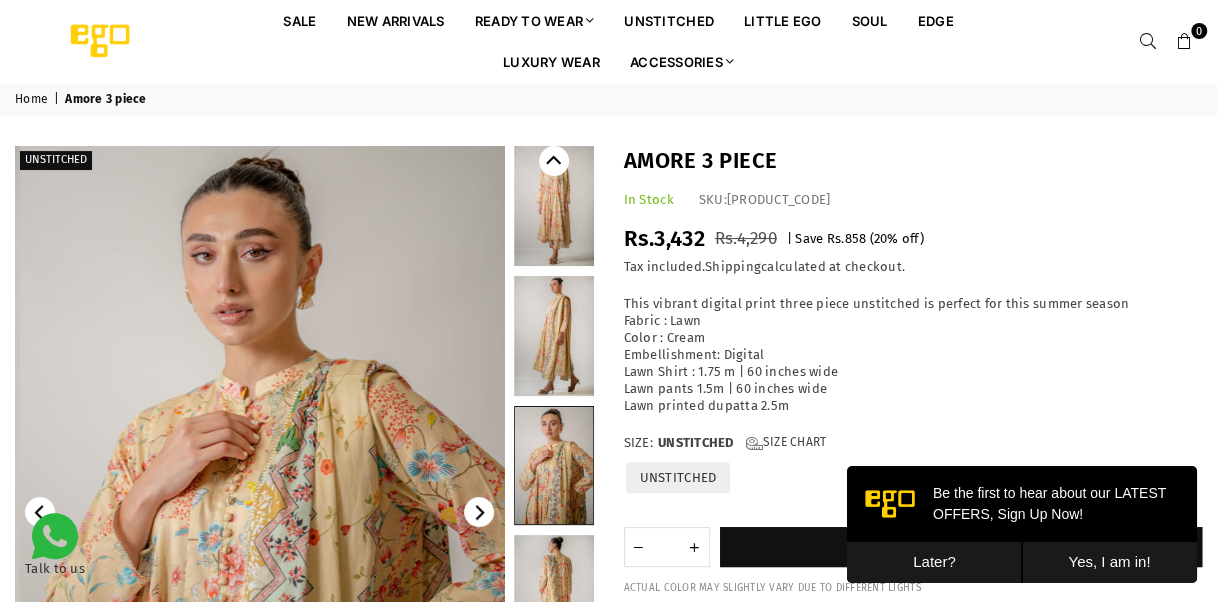 scroll, scrollTop: 0, scrollLeft: 0, axis: both 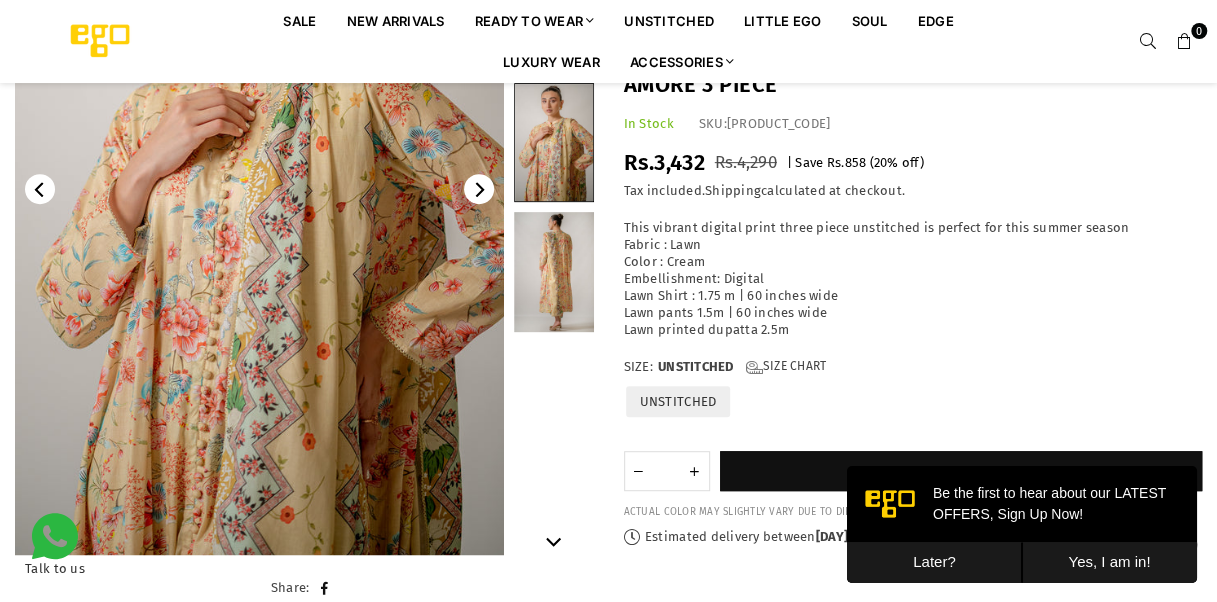 click at bounding box center (554, 272) 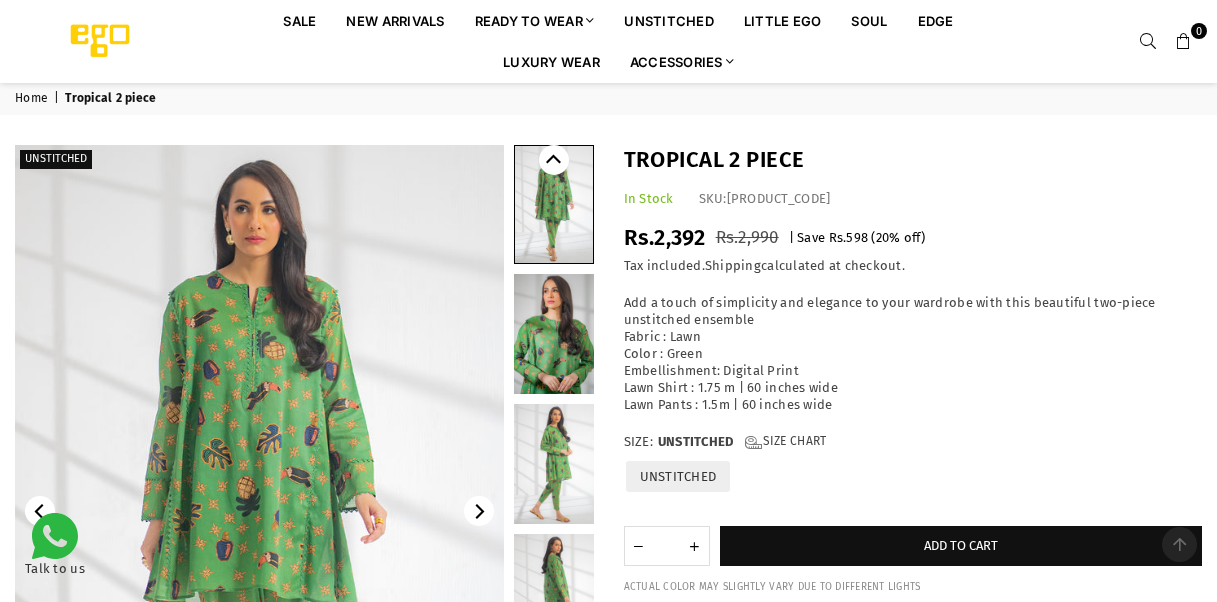 scroll, scrollTop: 258, scrollLeft: 0, axis: vertical 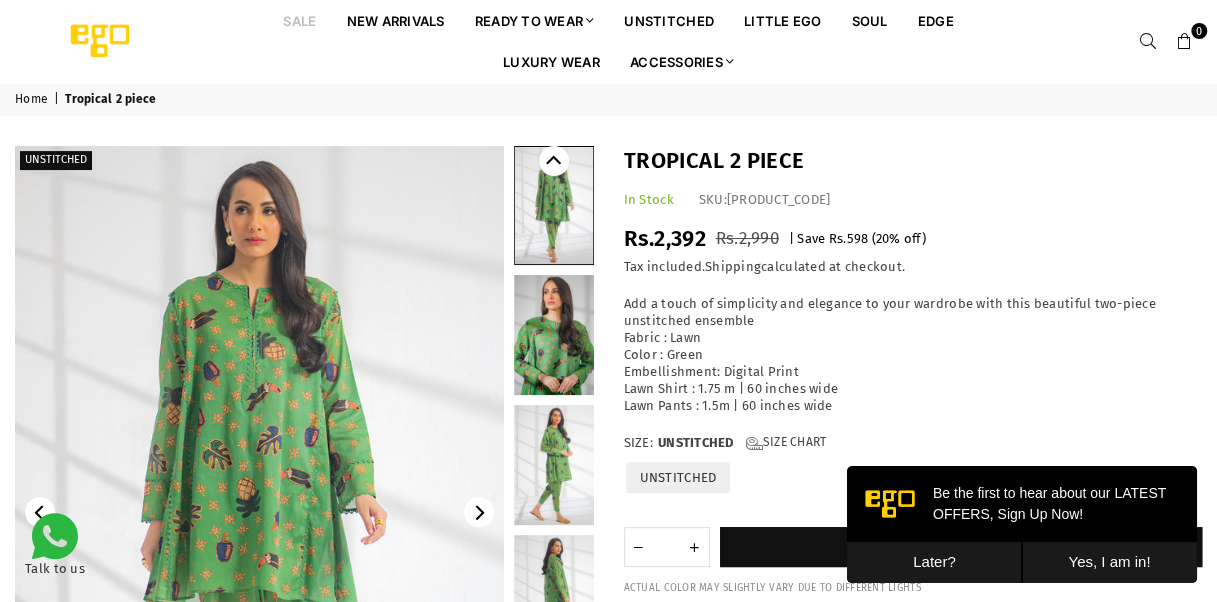 click on "Sale" at bounding box center [299, 20] 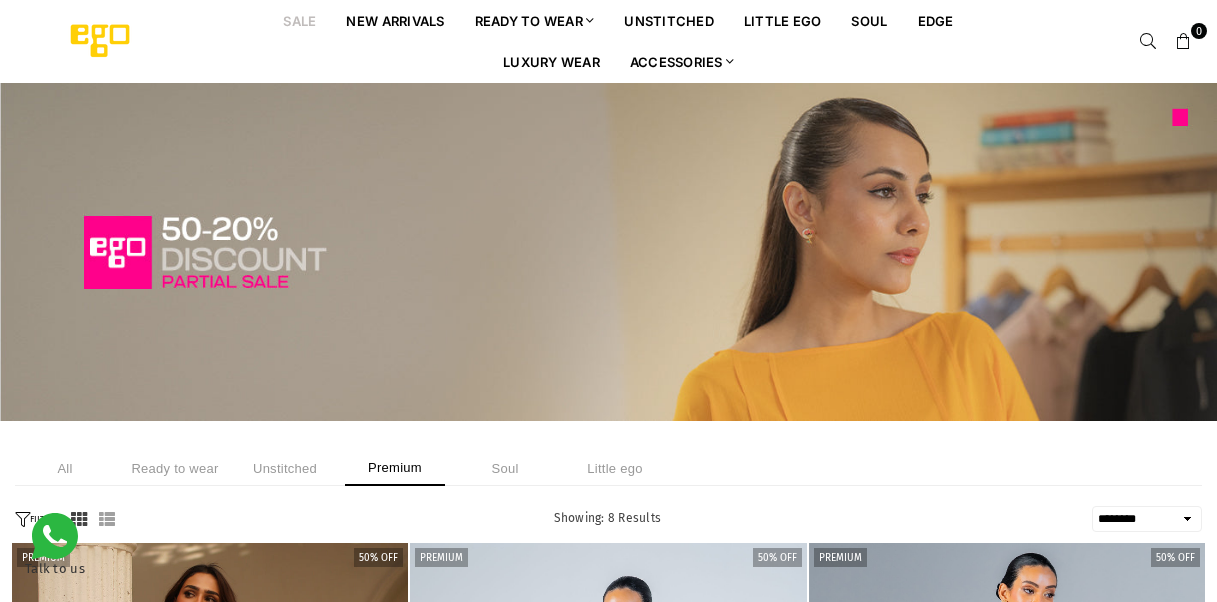select on "******" 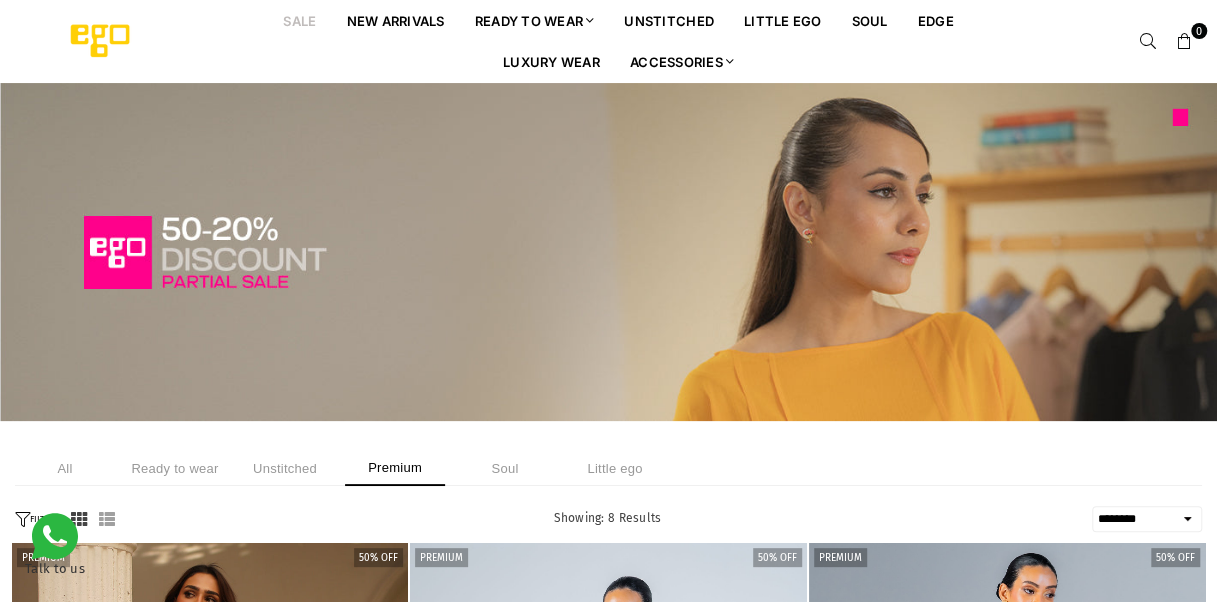 scroll, scrollTop: 0, scrollLeft: 0, axis: both 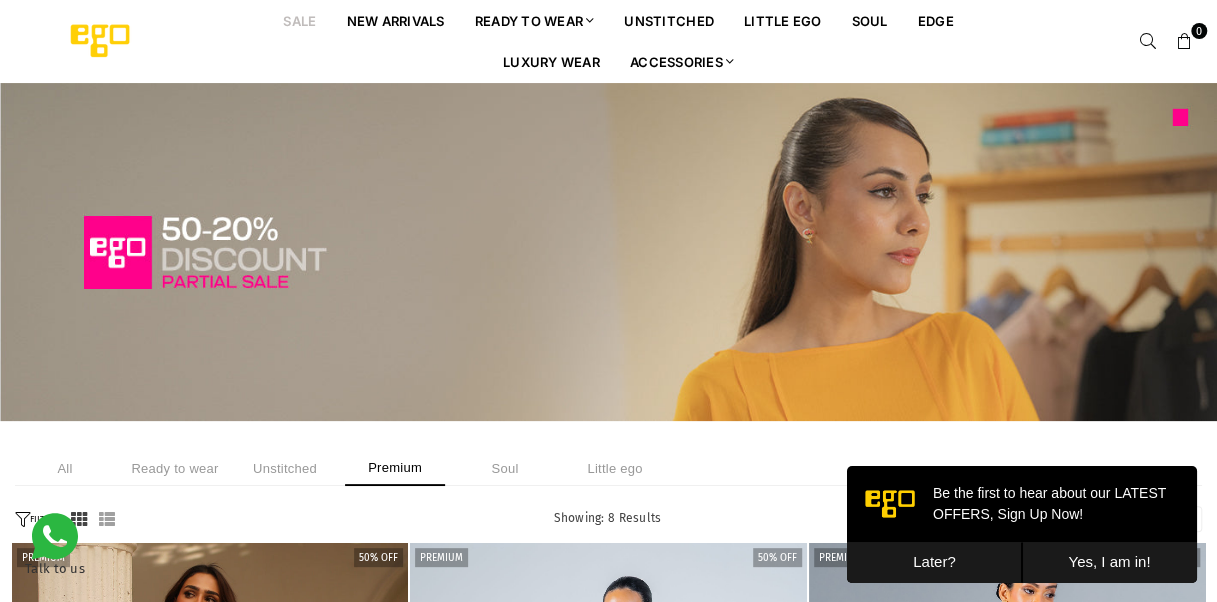 click on "Later?" at bounding box center (934, 562) 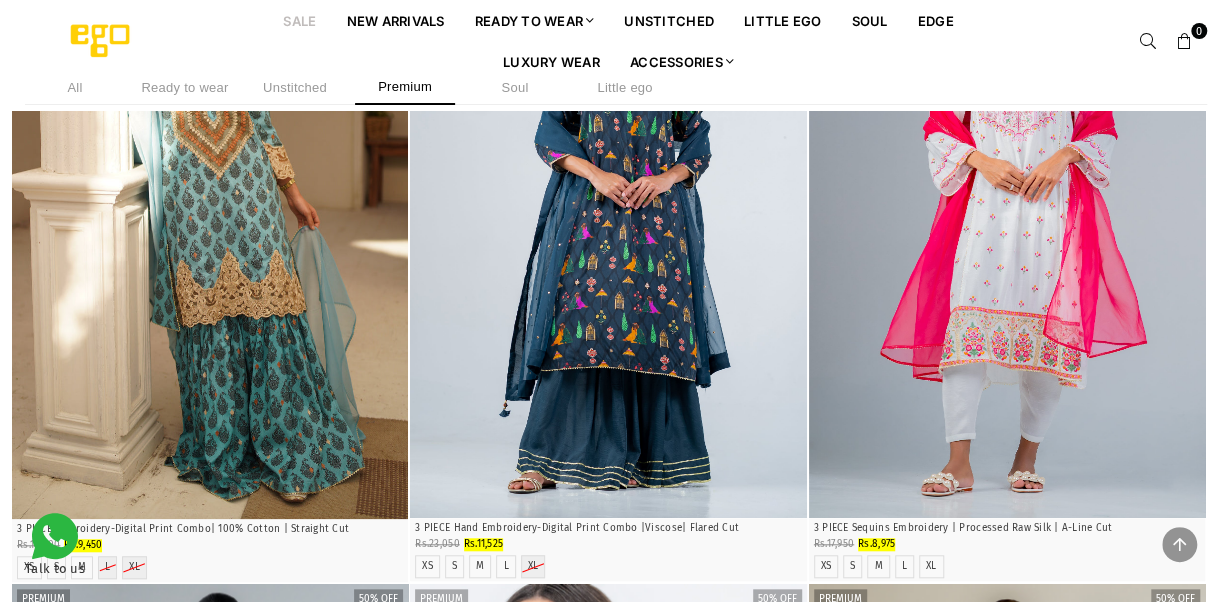 scroll, scrollTop: 602, scrollLeft: 0, axis: vertical 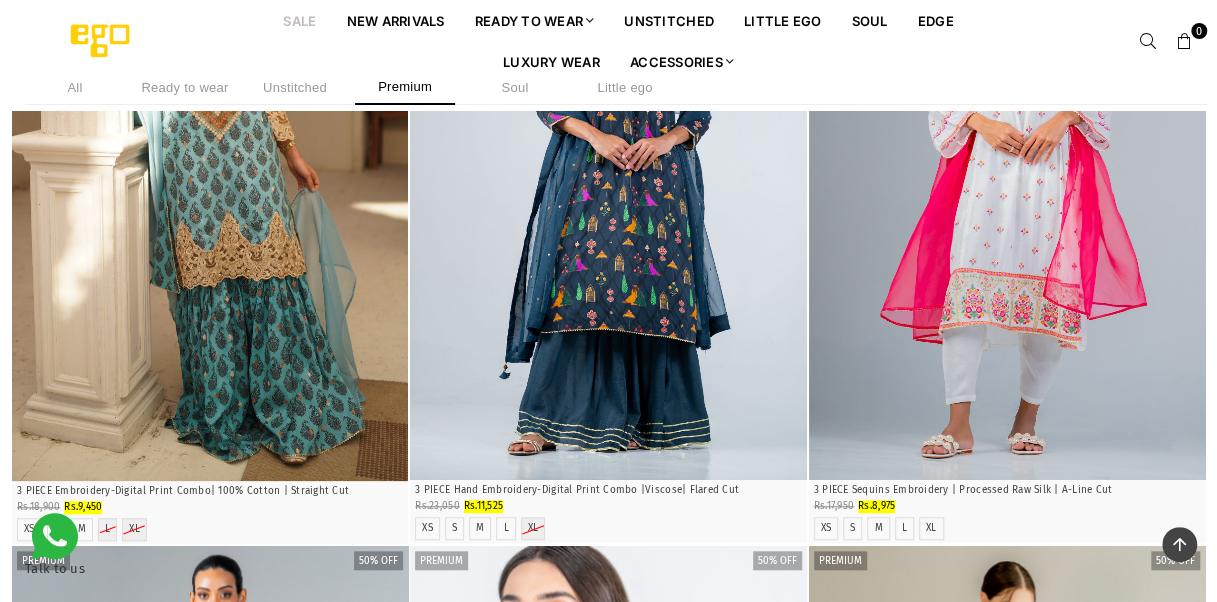 click at bounding box center [1007, 844] 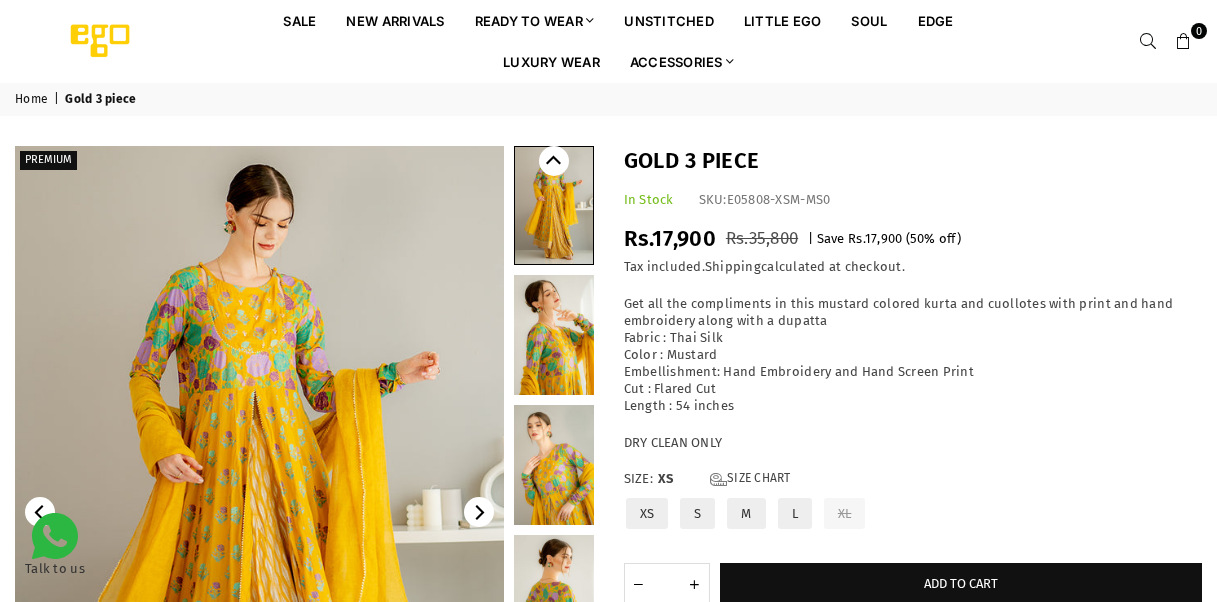 scroll, scrollTop: 0, scrollLeft: 0, axis: both 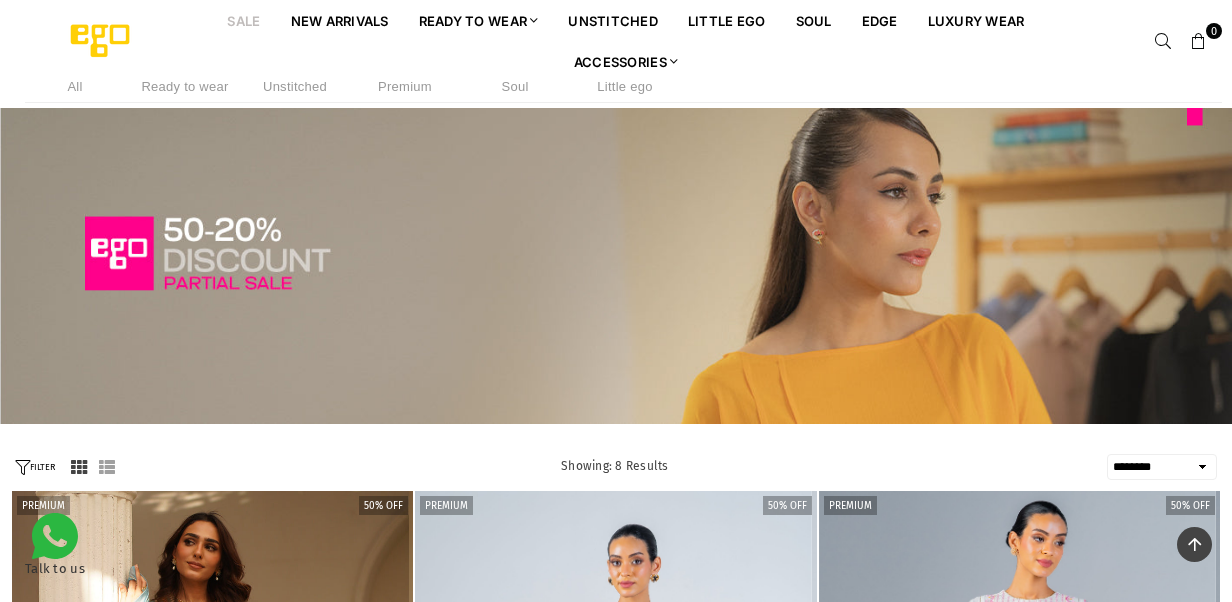 select on "******" 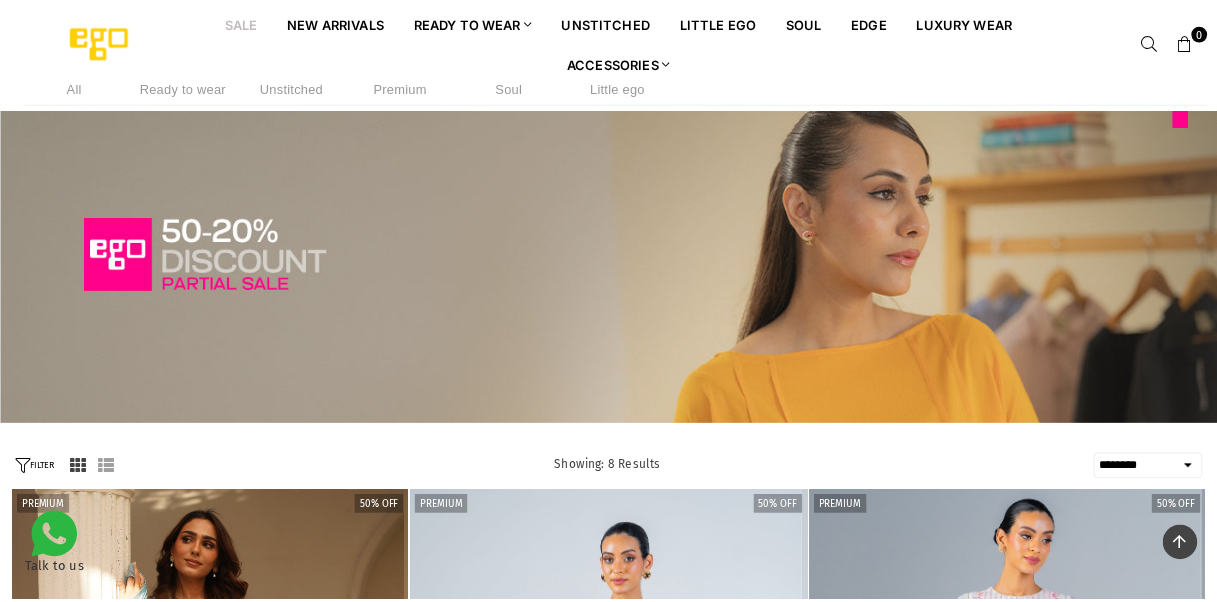 scroll, scrollTop: 736, scrollLeft: 0, axis: vertical 